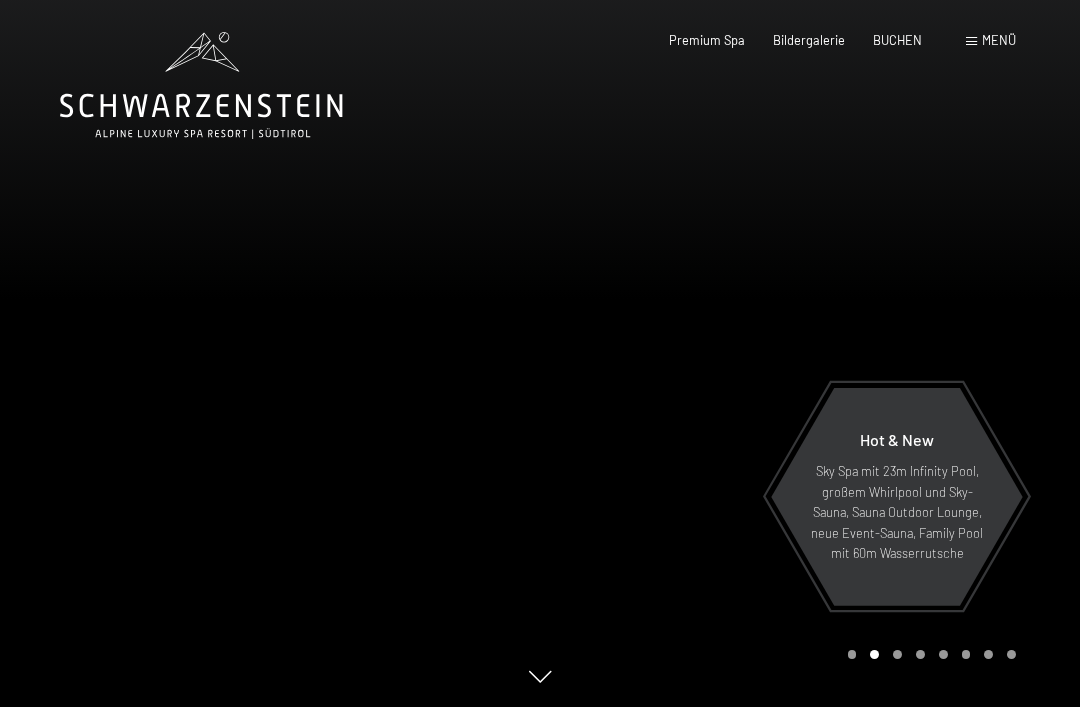 scroll, scrollTop: 0, scrollLeft: 0, axis: both 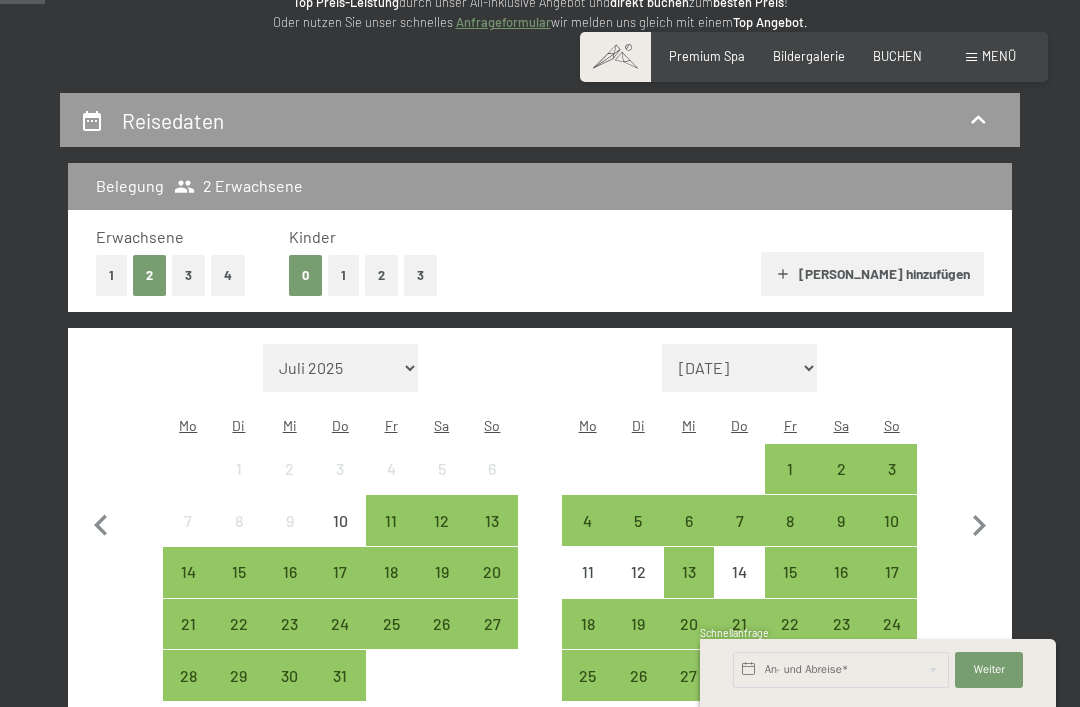 click on "8" at bounding box center (790, 536) 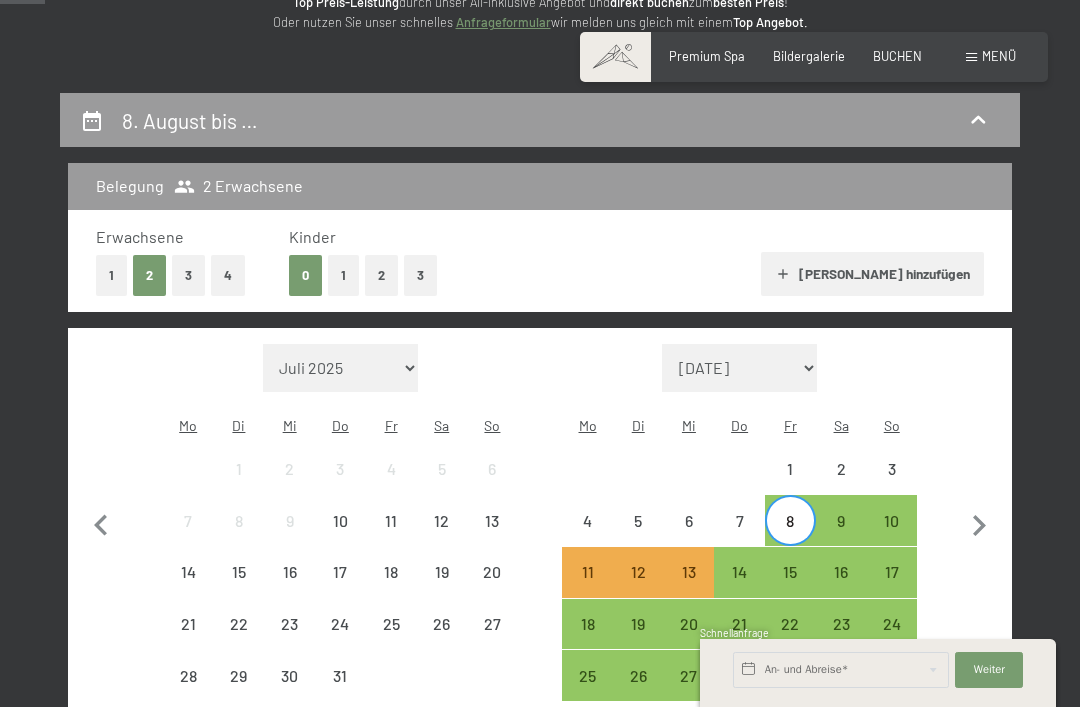 click on "14" at bounding box center [739, 587] 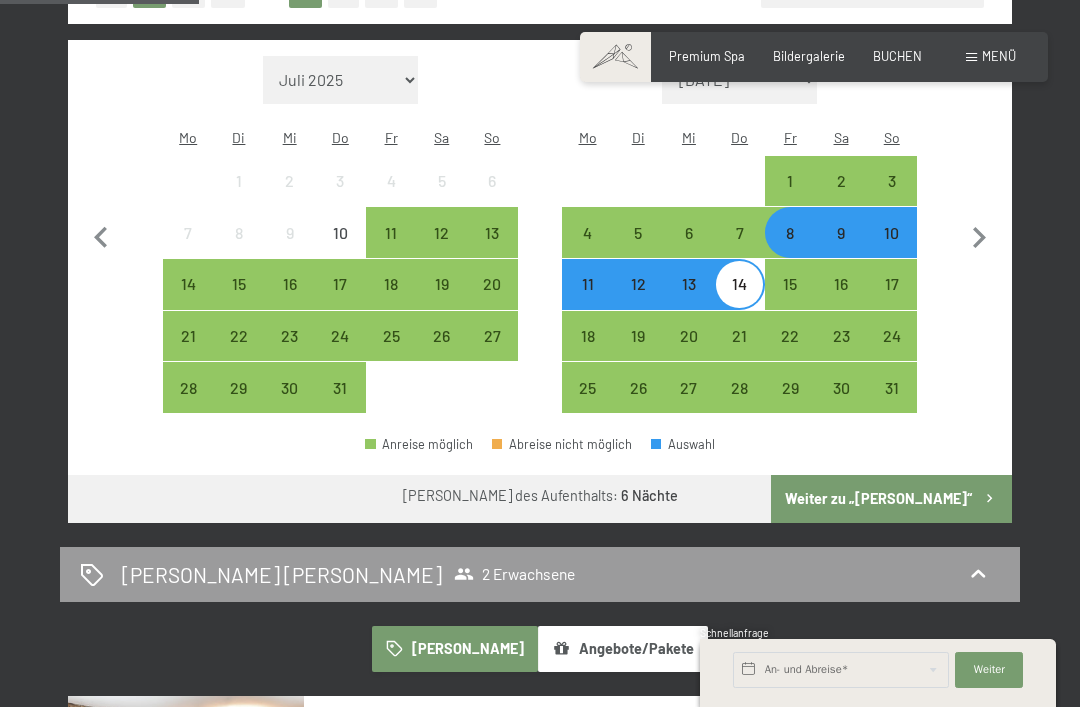click on "Weiter zu „Zimmer“" at bounding box center (891, 499) 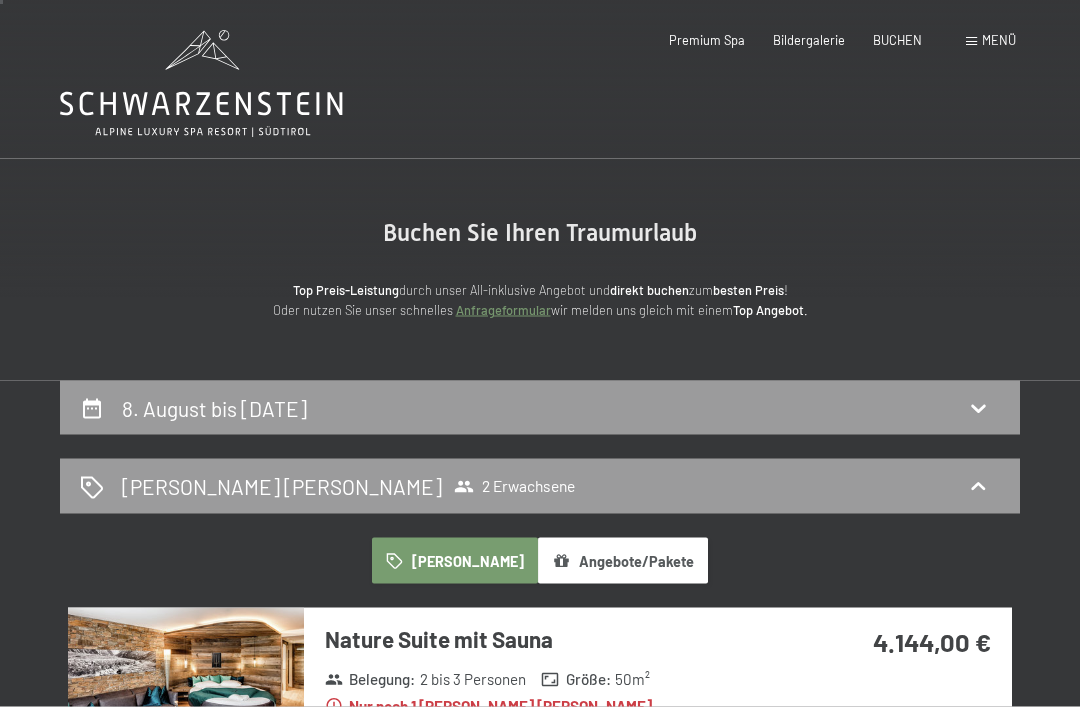 scroll, scrollTop: 0, scrollLeft: 0, axis: both 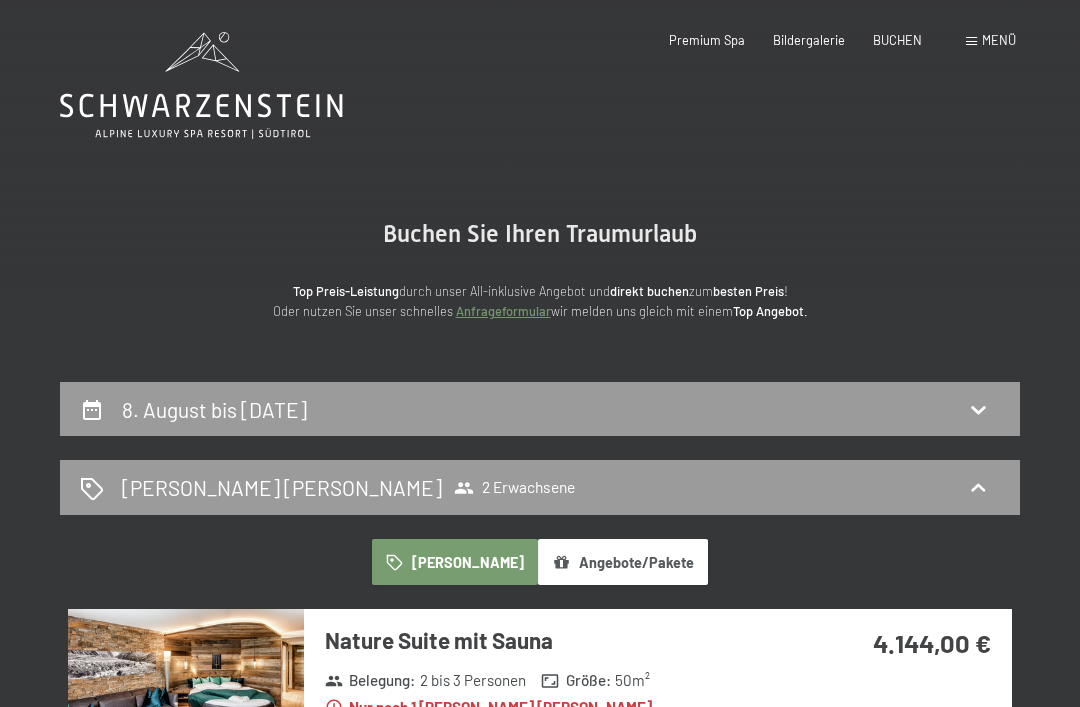 click 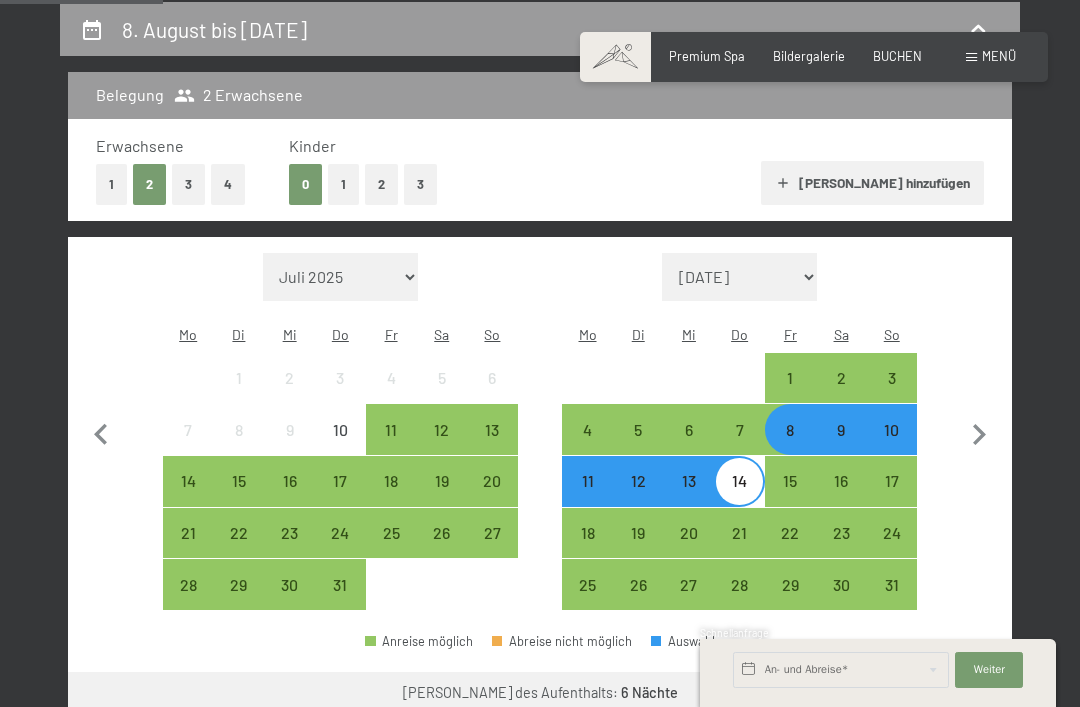 click on "10" at bounding box center [891, 445] 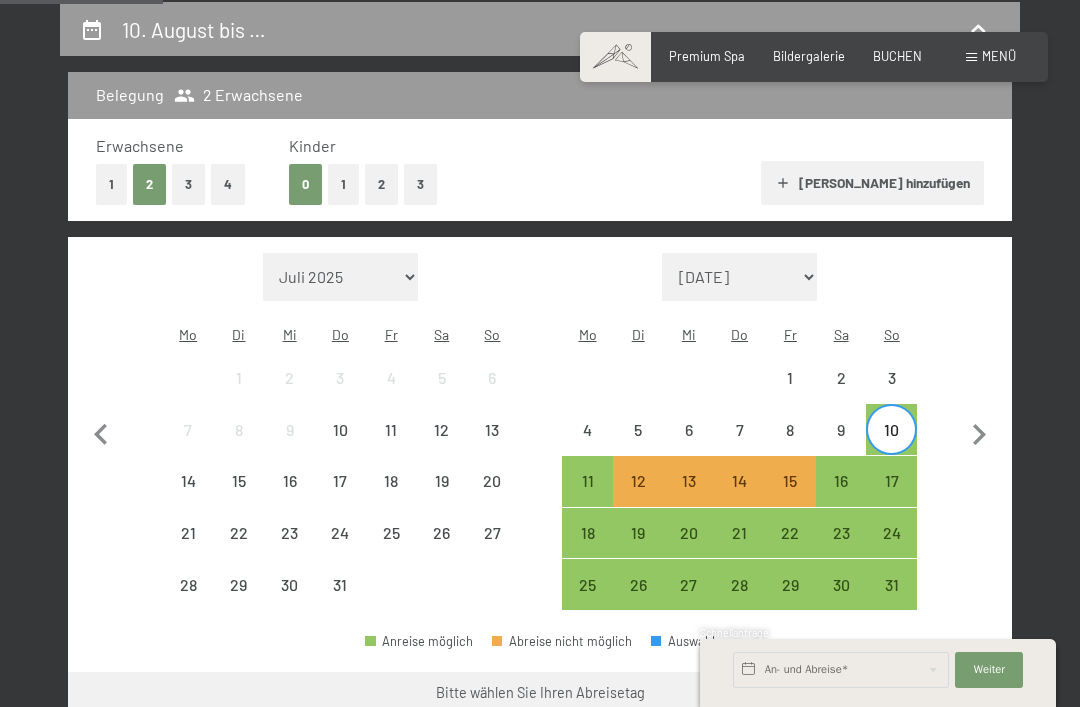 click on "16" at bounding box center (841, 496) 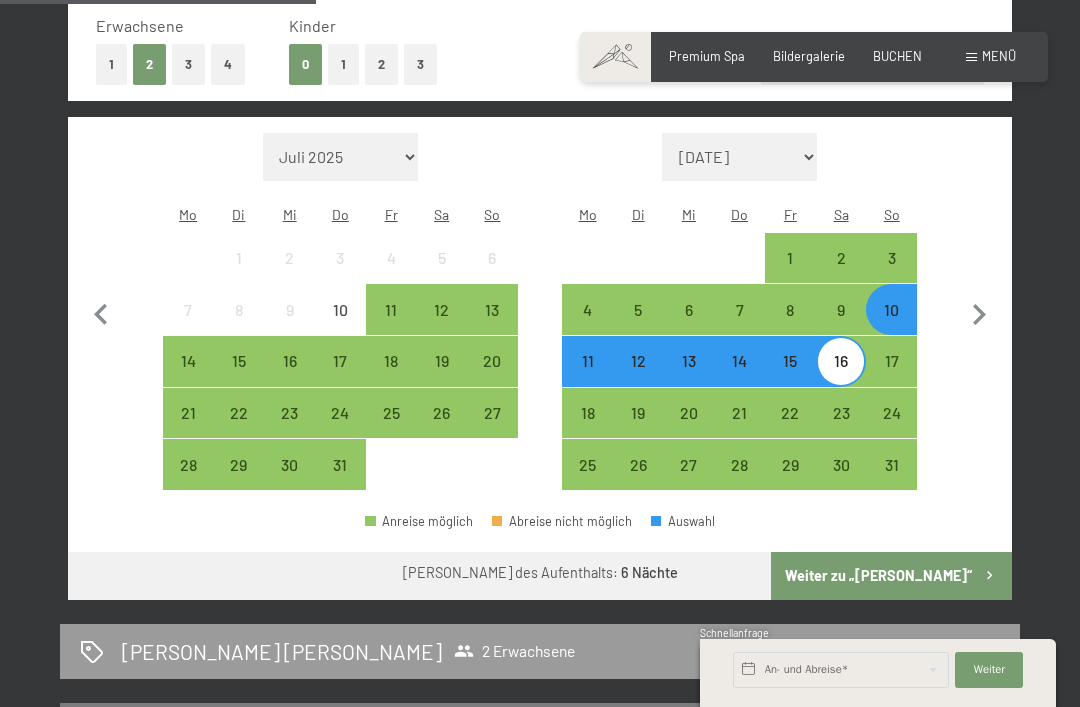 click on "Weiter zu „Zimmer“" at bounding box center (891, 576) 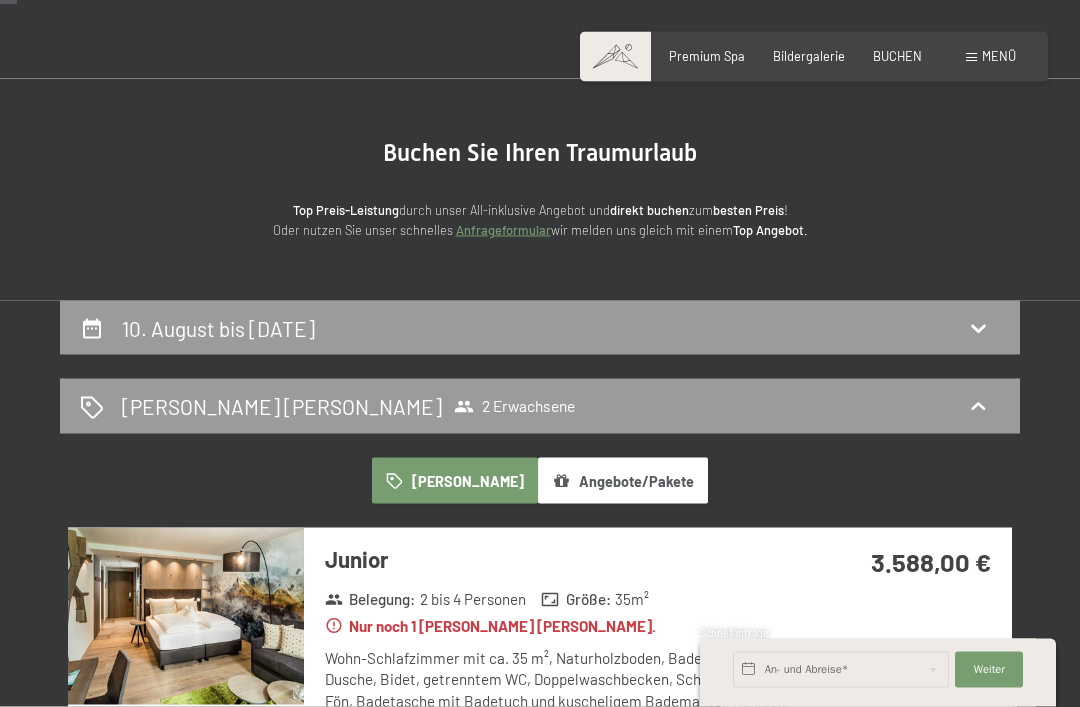 scroll, scrollTop: 0, scrollLeft: 0, axis: both 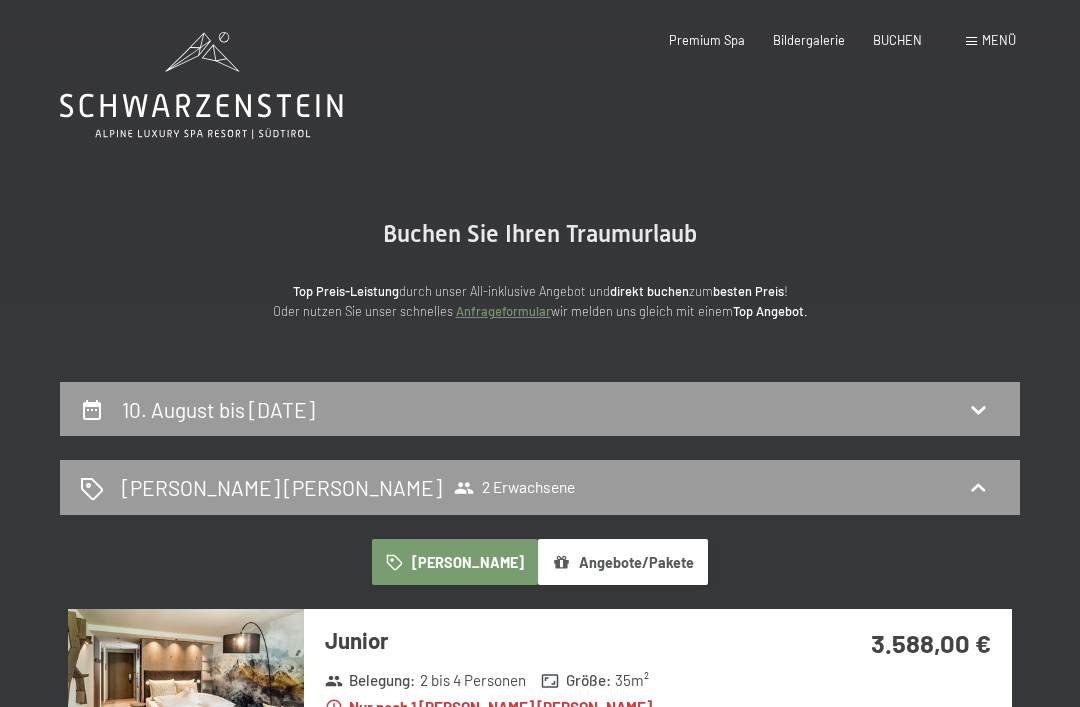 click 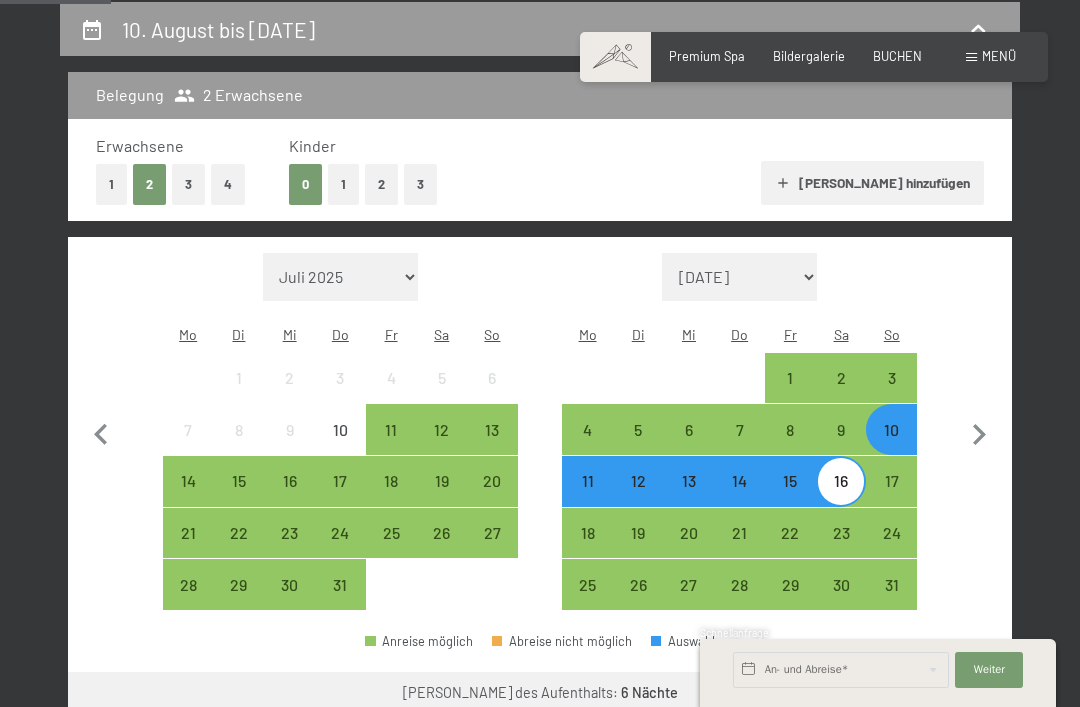 click on "12" at bounding box center [638, 496] 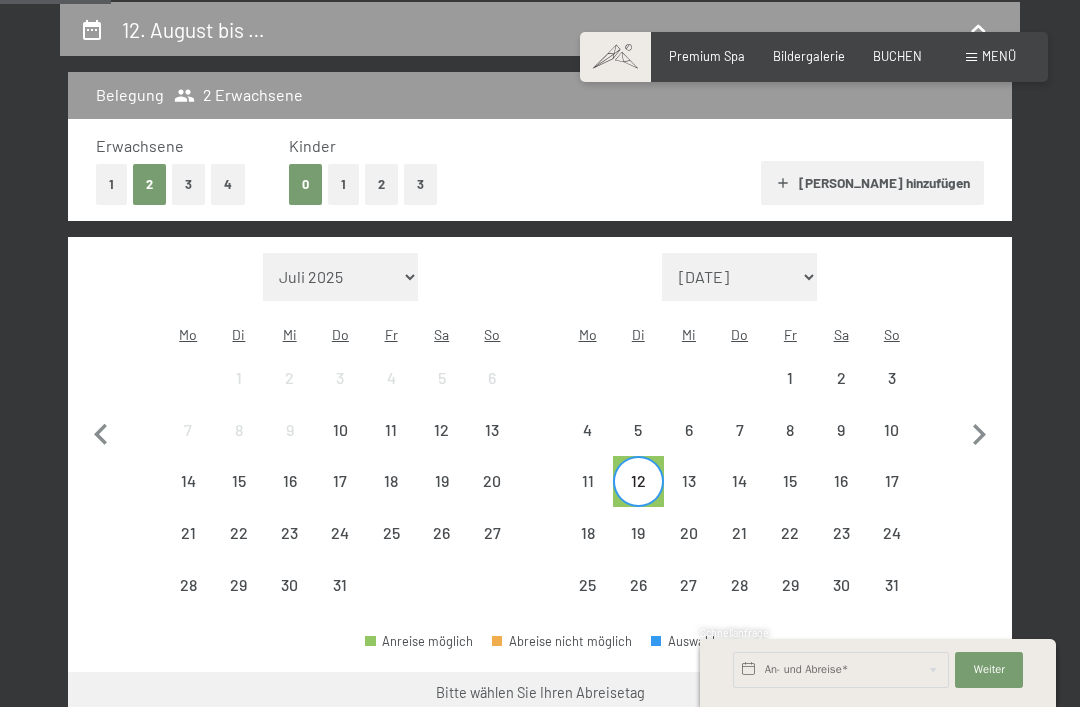 click on "12" at bounding box center (638, 496) 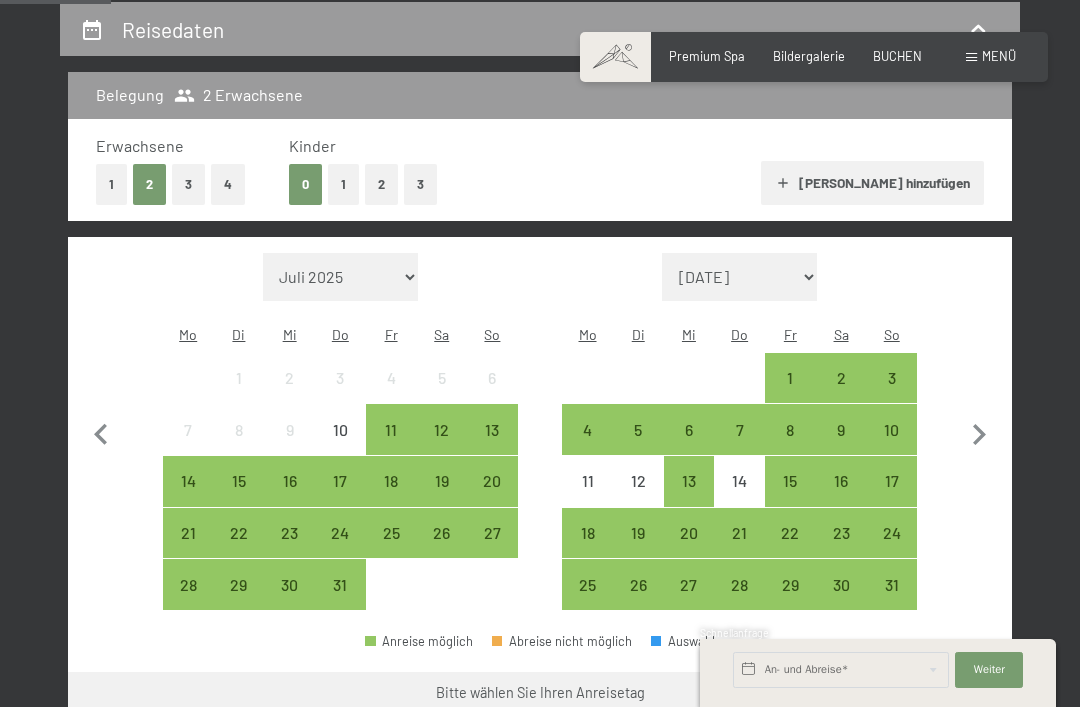 click on "13" at bounding box center [689, 496] 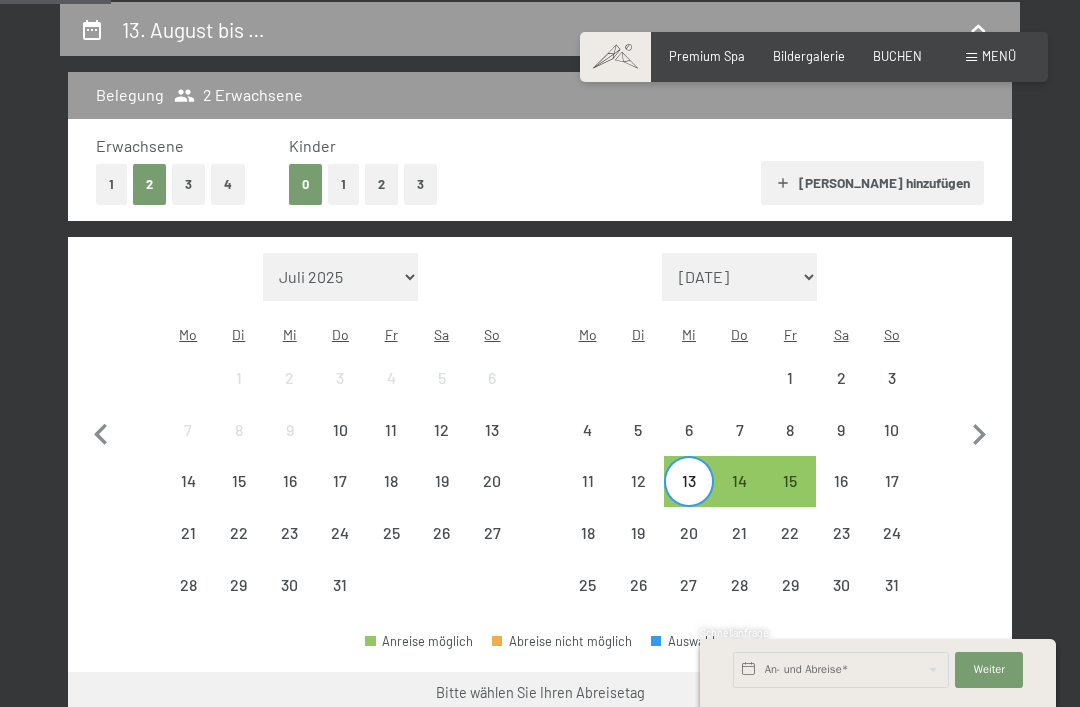 click on "15" at bounding box center (790, 496) 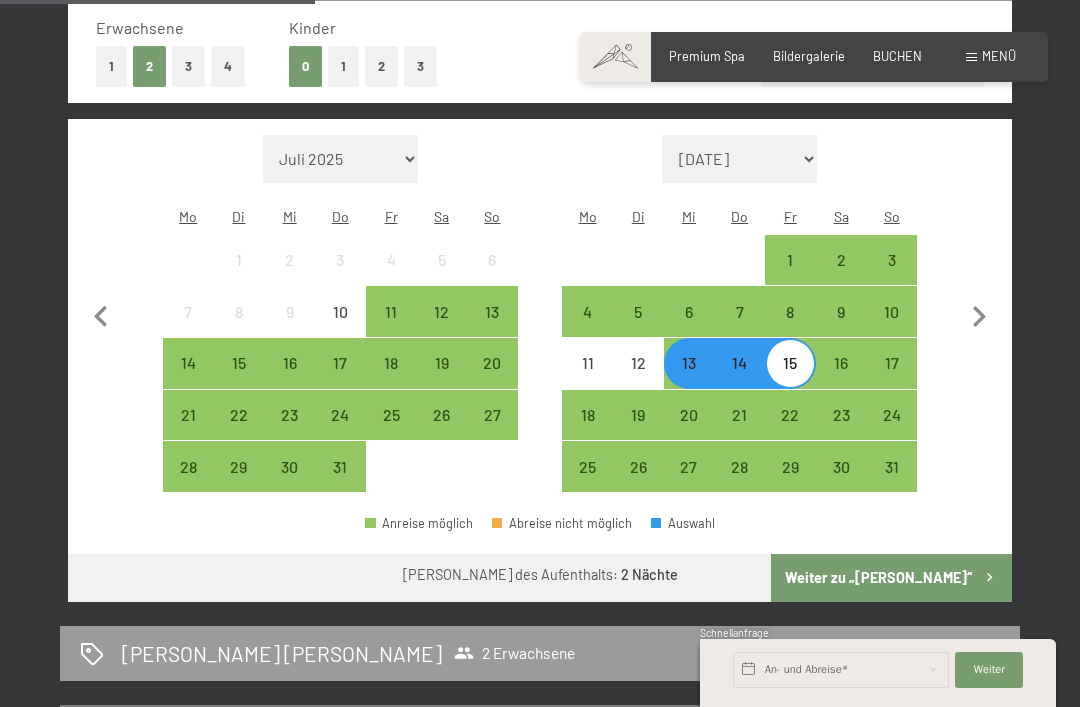 click on "Weiter zu „Zimmer“" at bounding box center (891, 578) 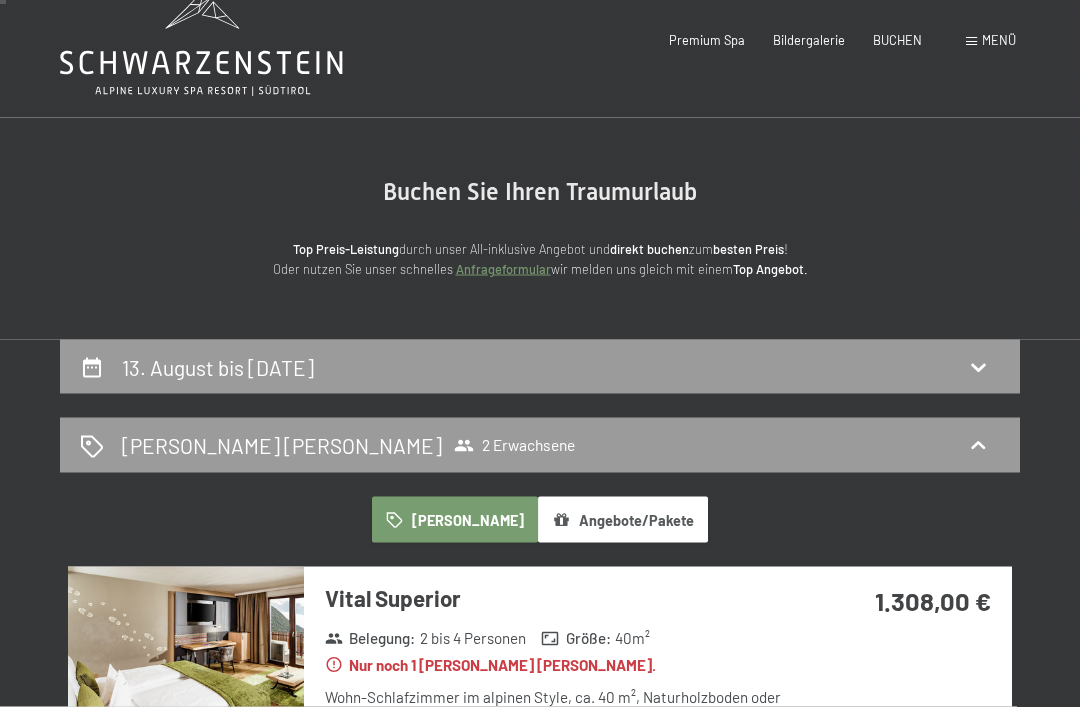 scroll, scrollTop: 0, scrollLeft: 0, axis: both 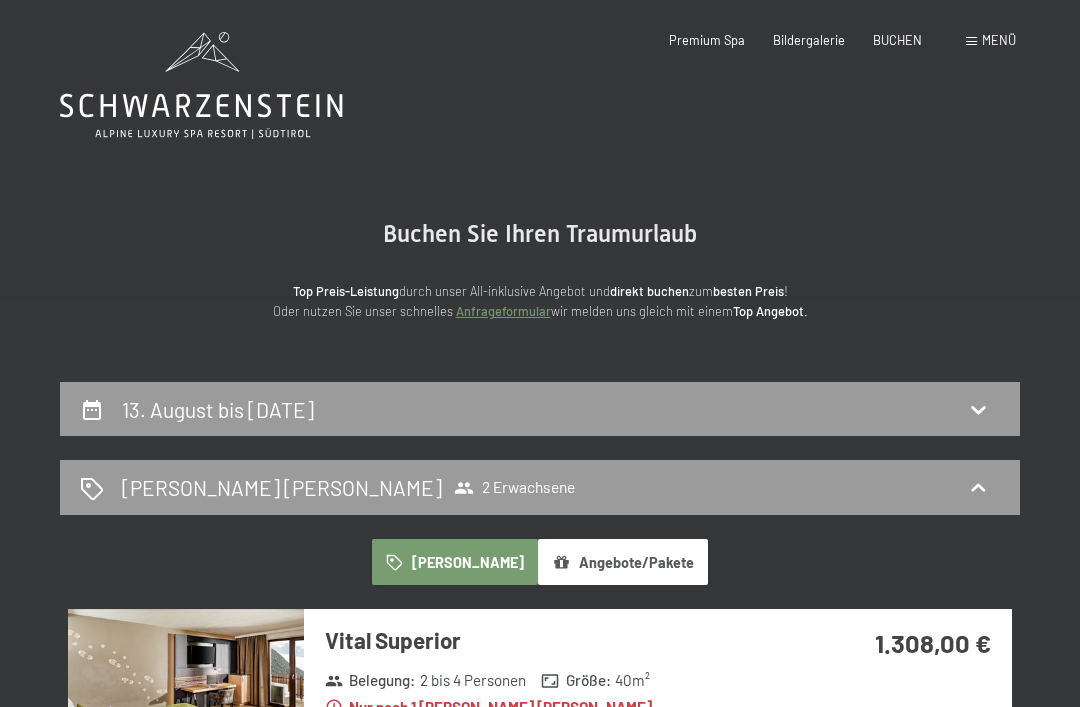 click 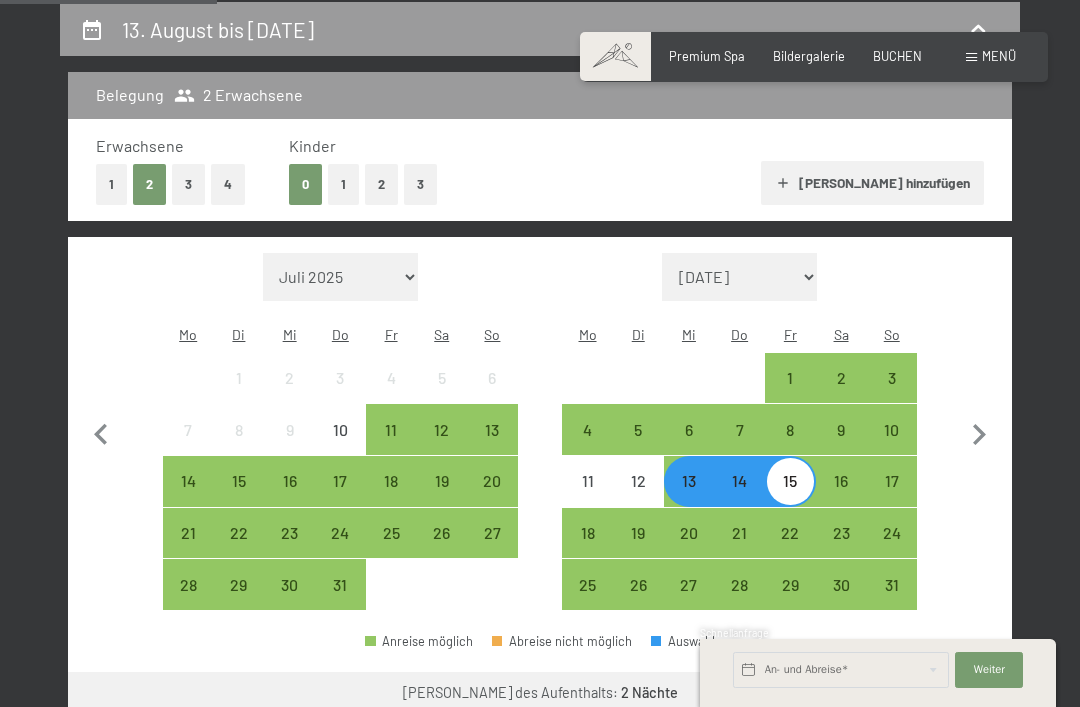 click on "10" at bounding box center (891, 445) 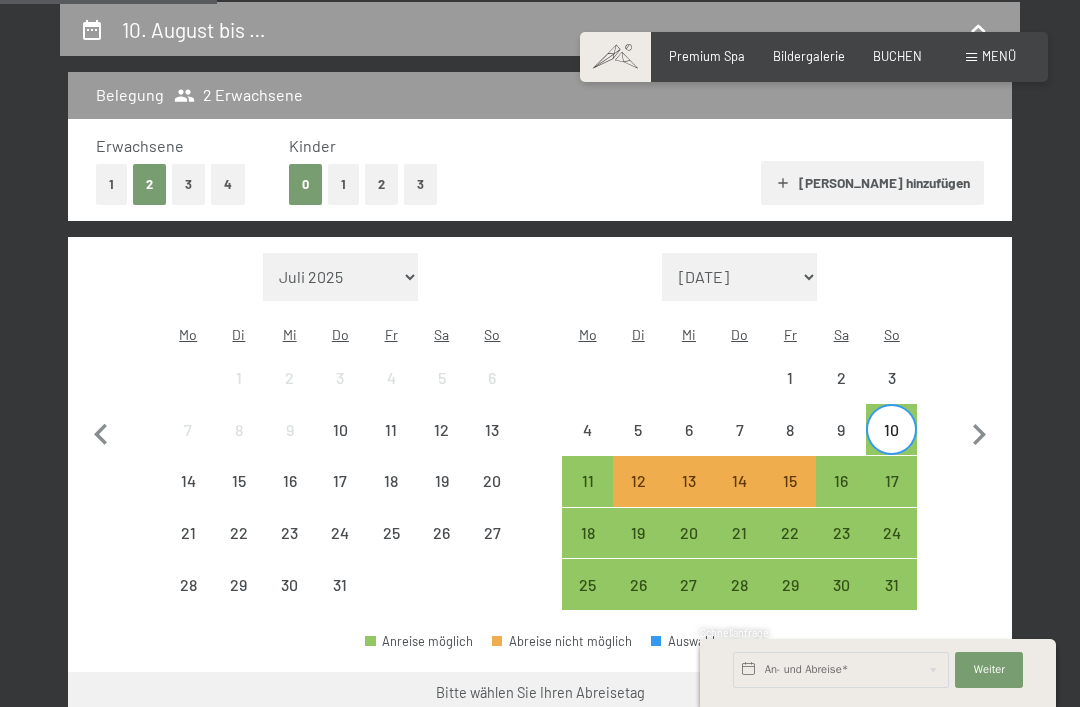 click on "16" at bounding box center [841, 496] 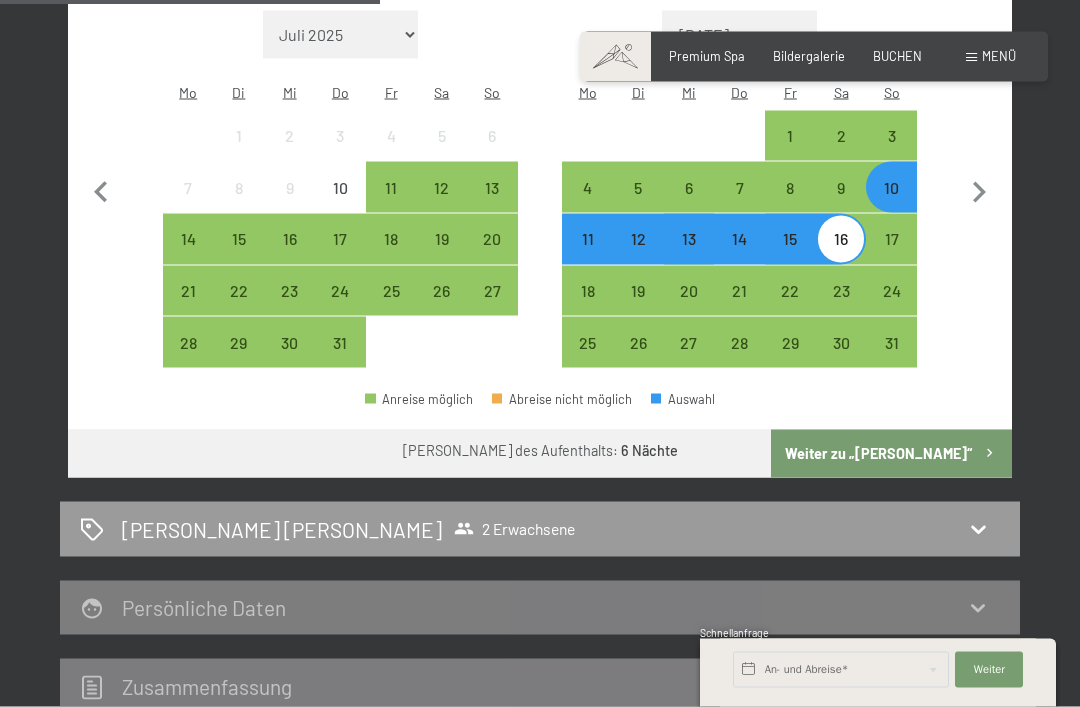 click on "Weiter zu „Zimmer“" at bounding box center (891, 454) 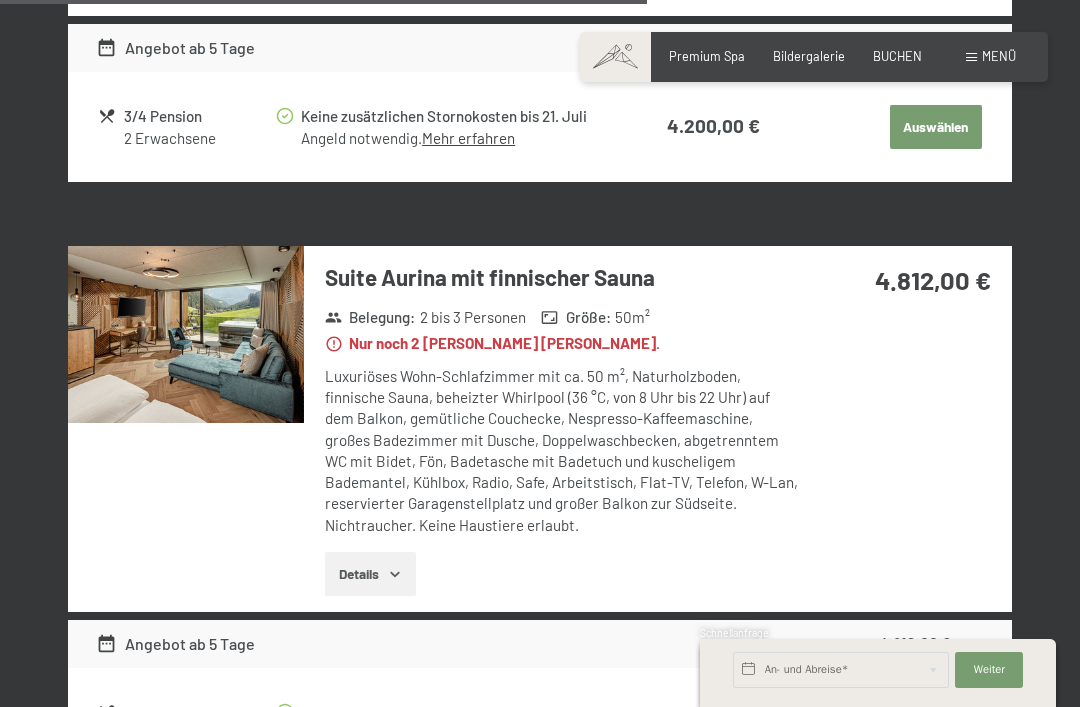 scroll, scrollTop: 2214, scrollLeft: 0, axis: vertical 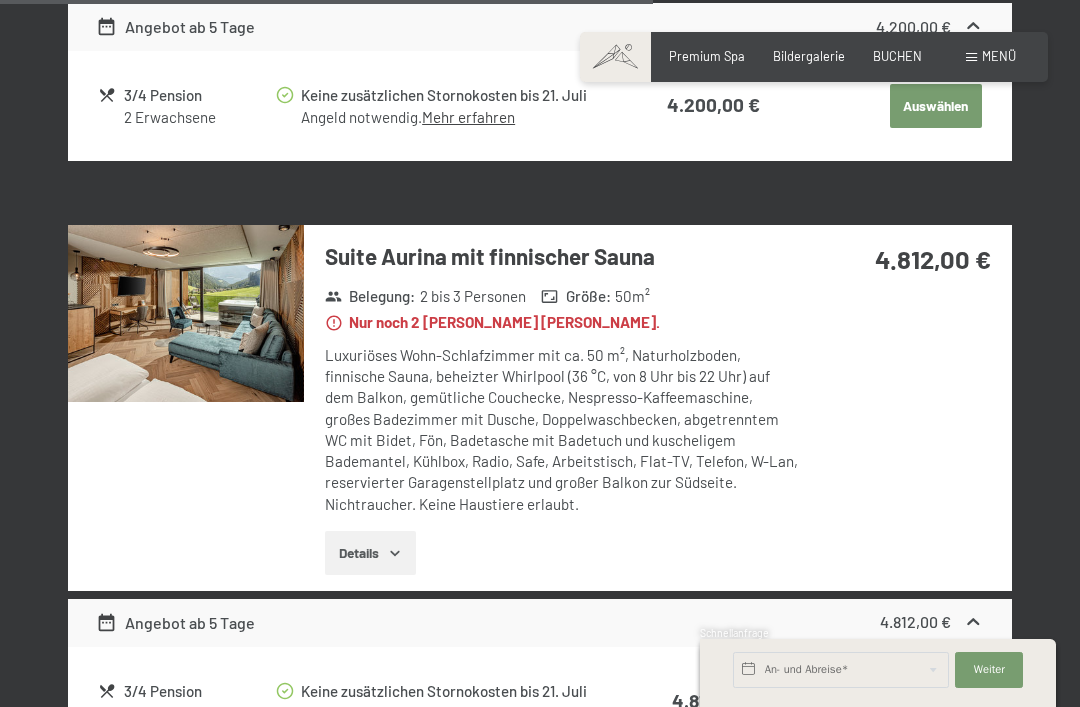 click 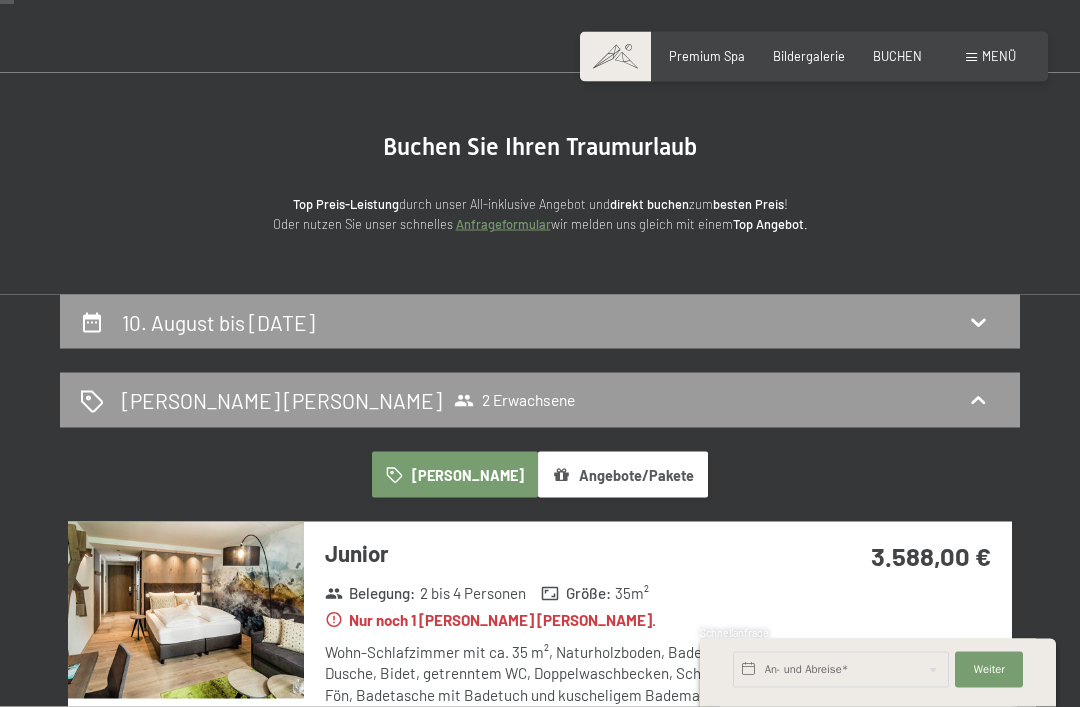 scroll, scrollTop: 0, scrollLeft: 0, axis: both 